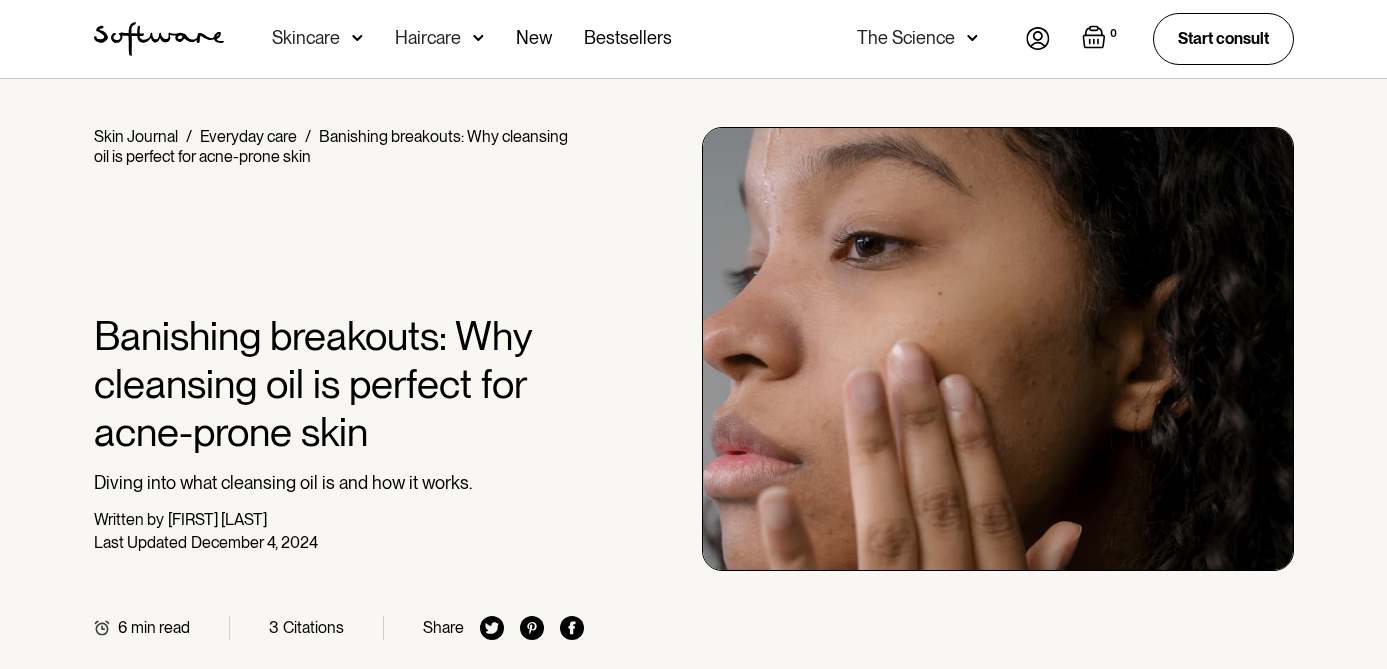 scroll, scrollTop: 3658, scrollLeft: 0, axis: vertical 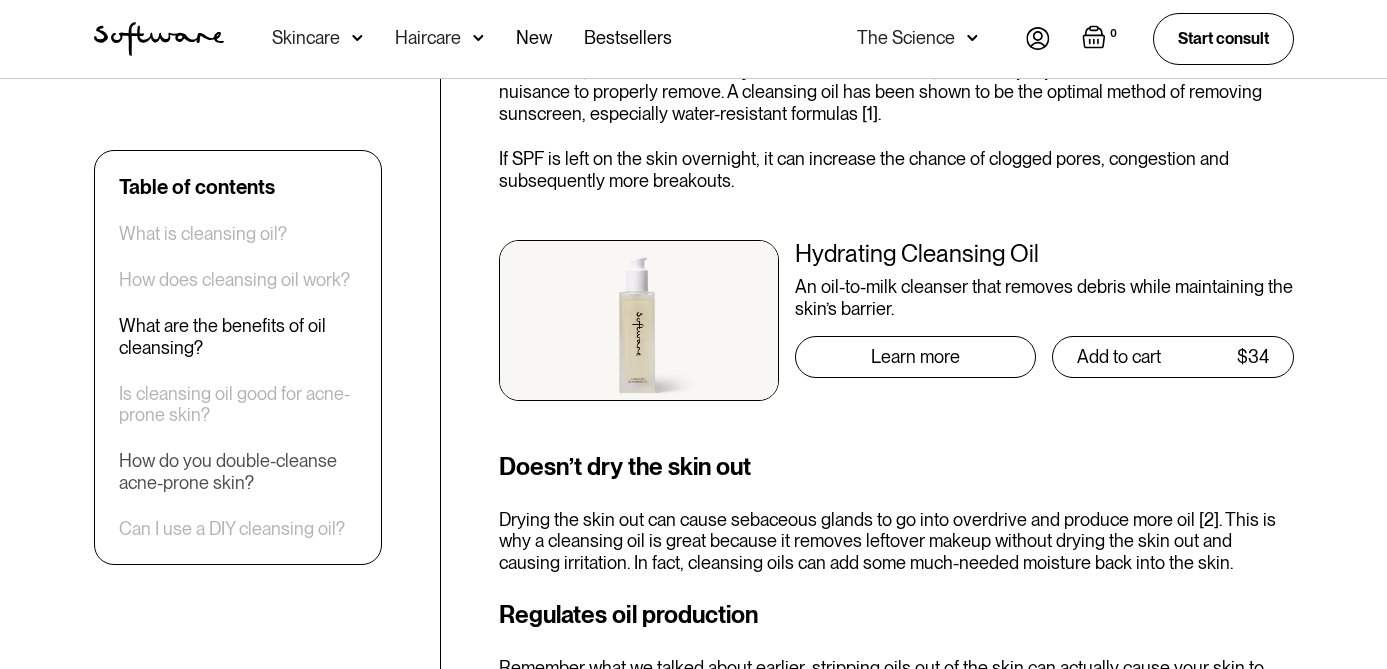 click on "How do you double-cleanse acne-prone skin?" at bounding box center (238, 471) 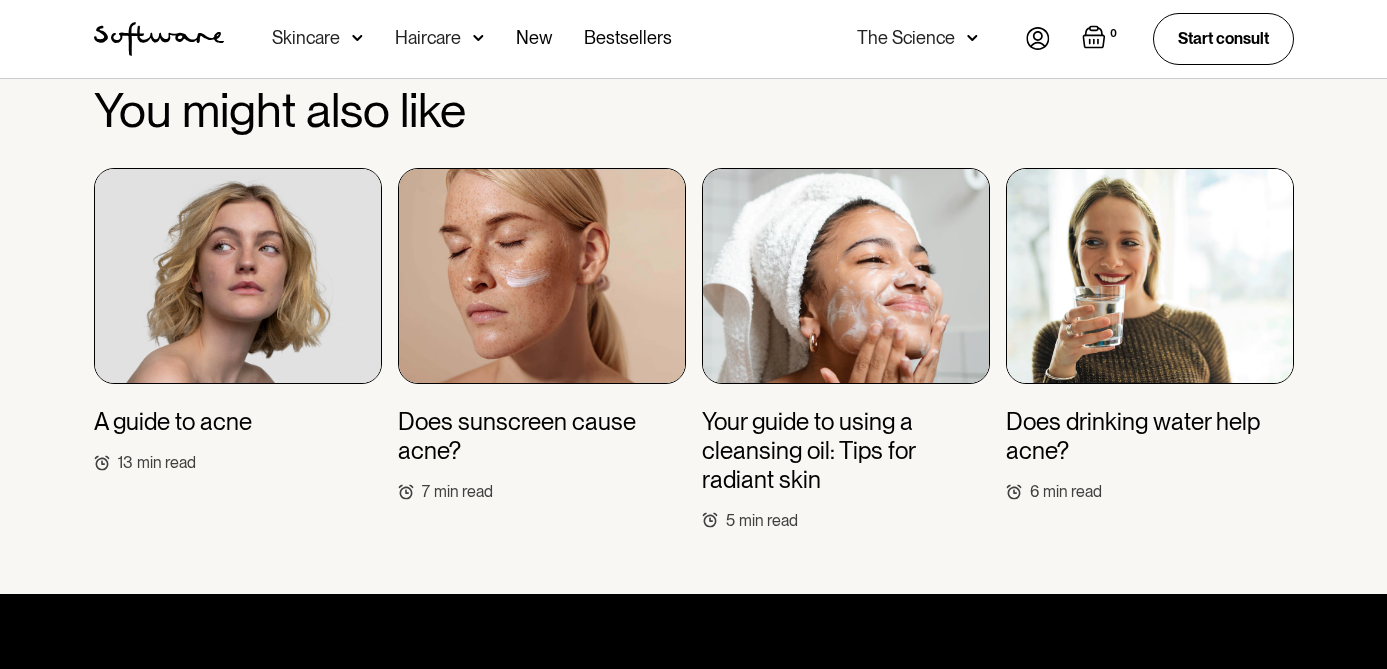 scroll, scrollTop: 5933, scrollLeft: 0, axis: vertical 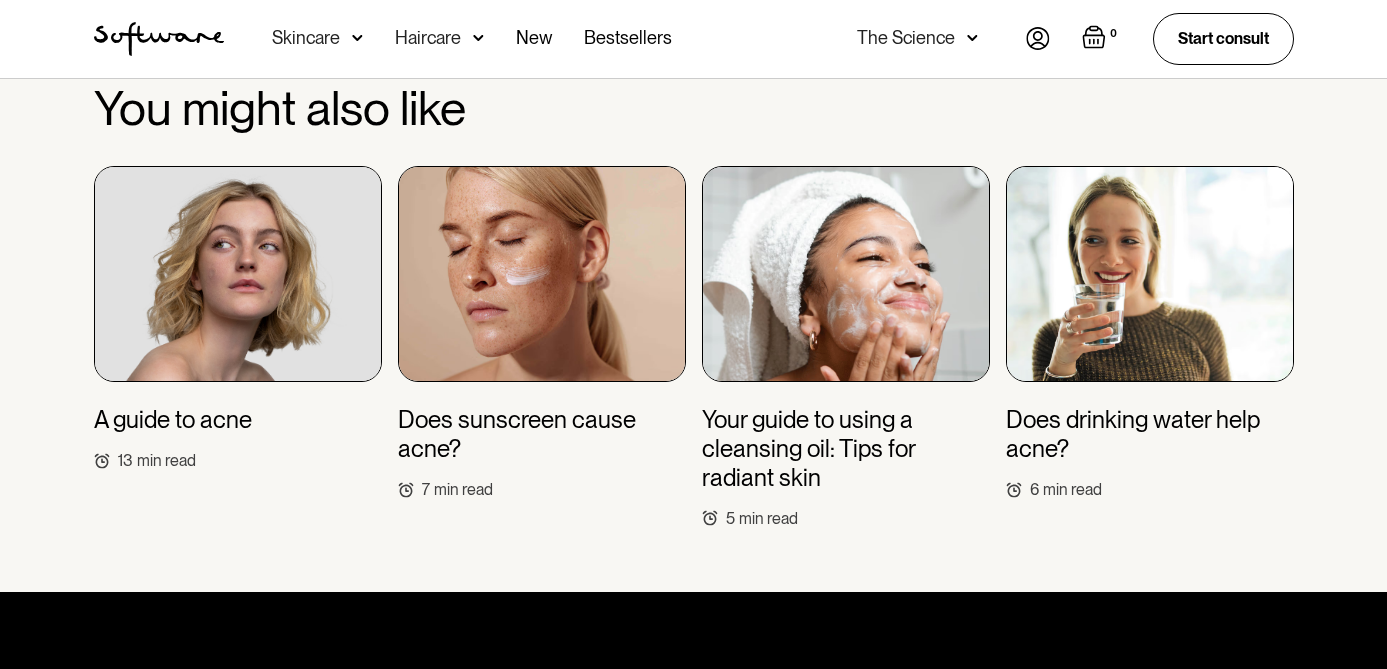 click at bounding box center (1150, 274) 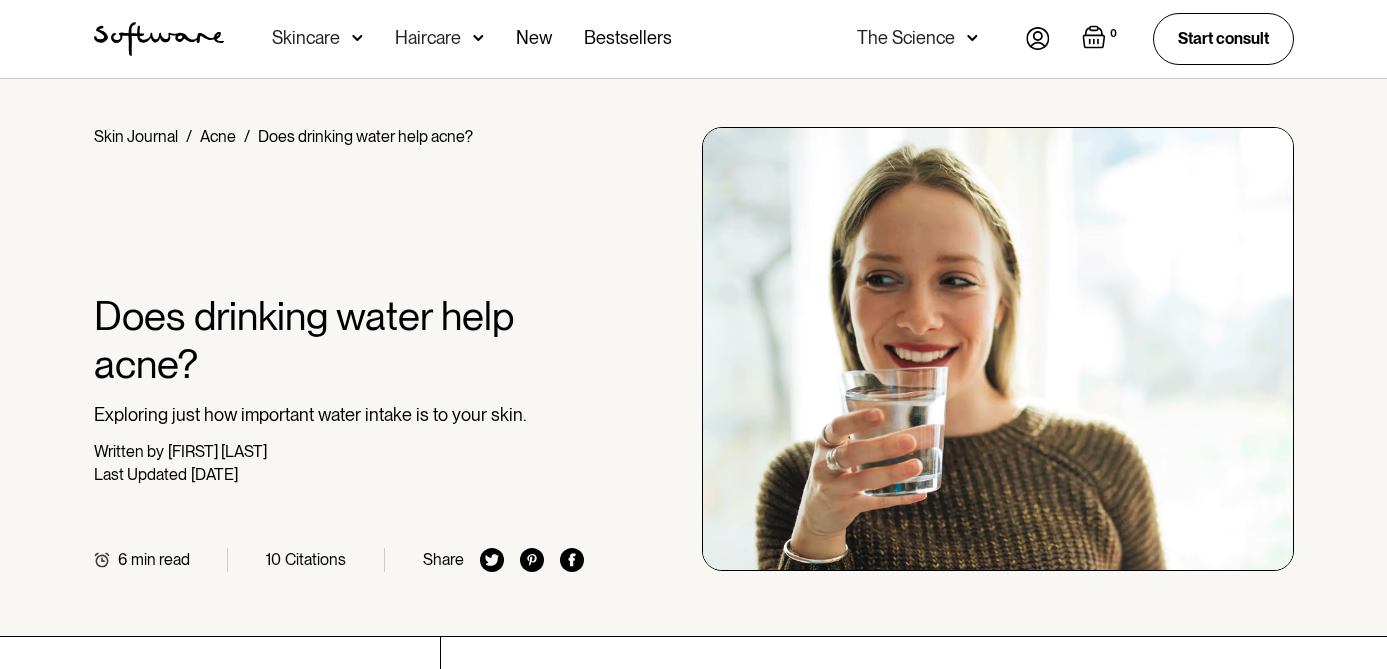 scroll, scrollTop: 0, scrollLeft: 0, axis: both 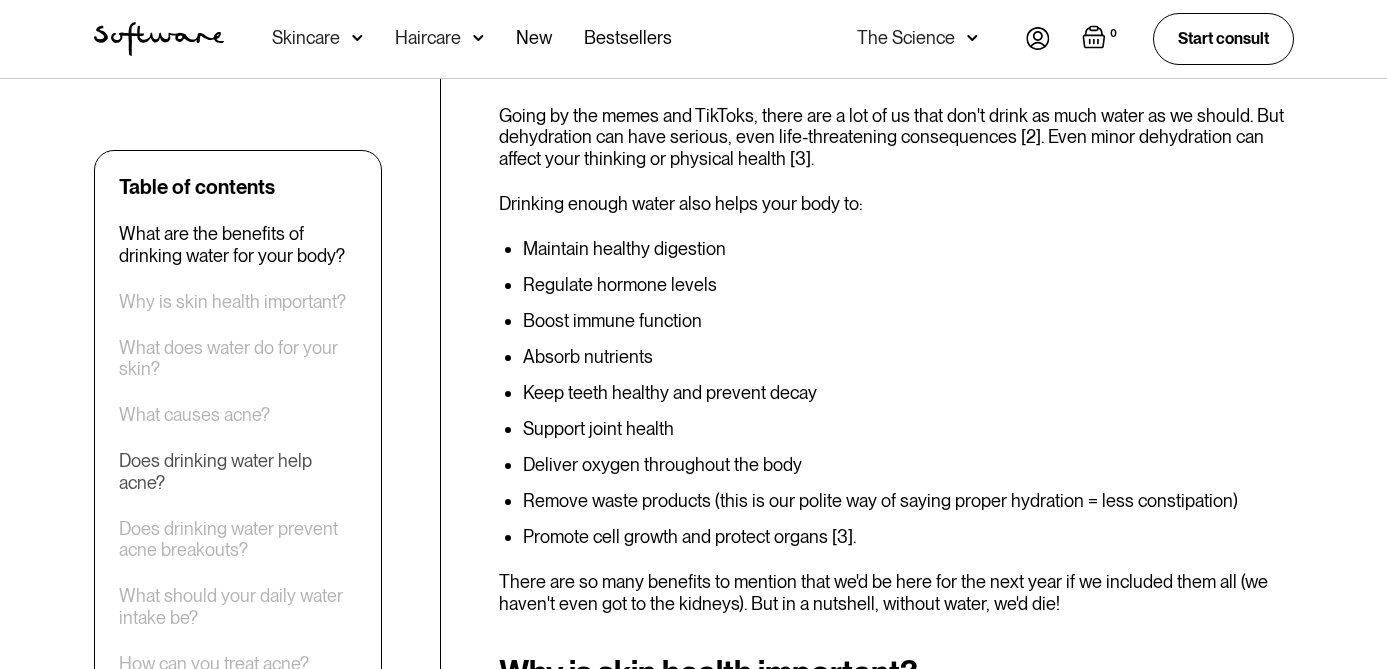 click on "Does drinking water help acne?" at bounding box center (238, 471) 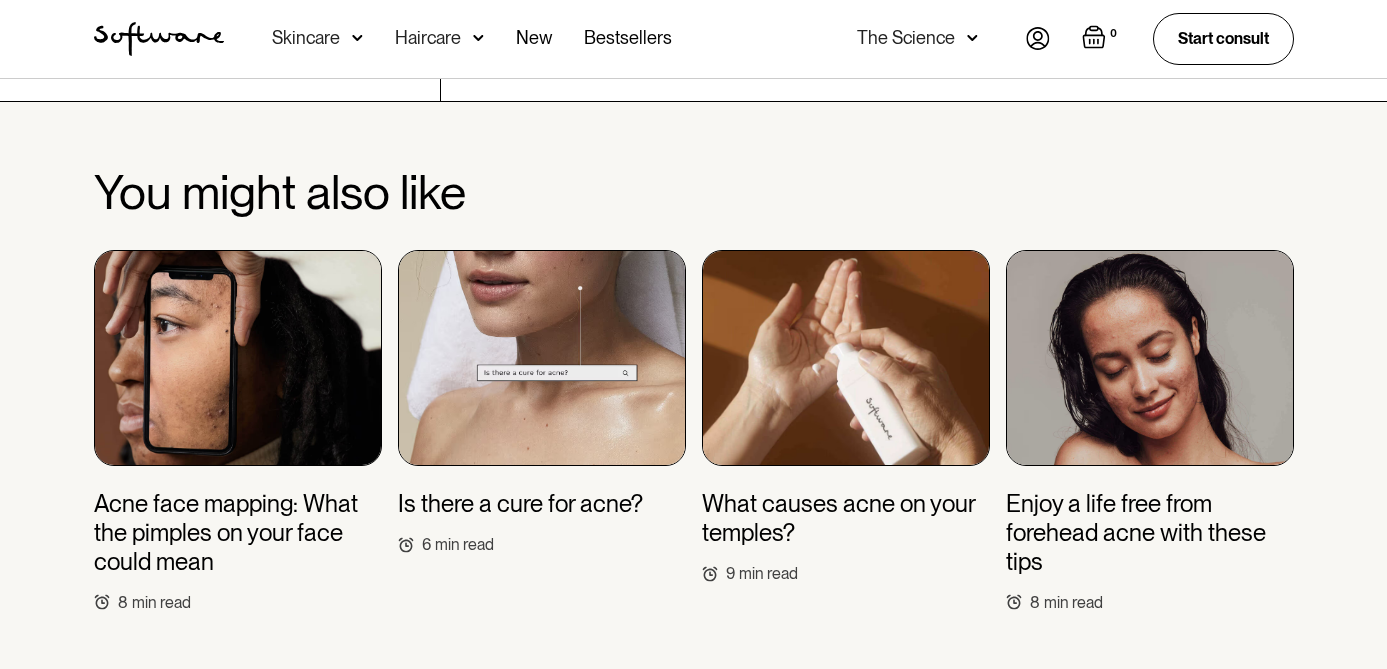 scroll, scrollTop: 5263, scrollLeft: 0, axis: vertical 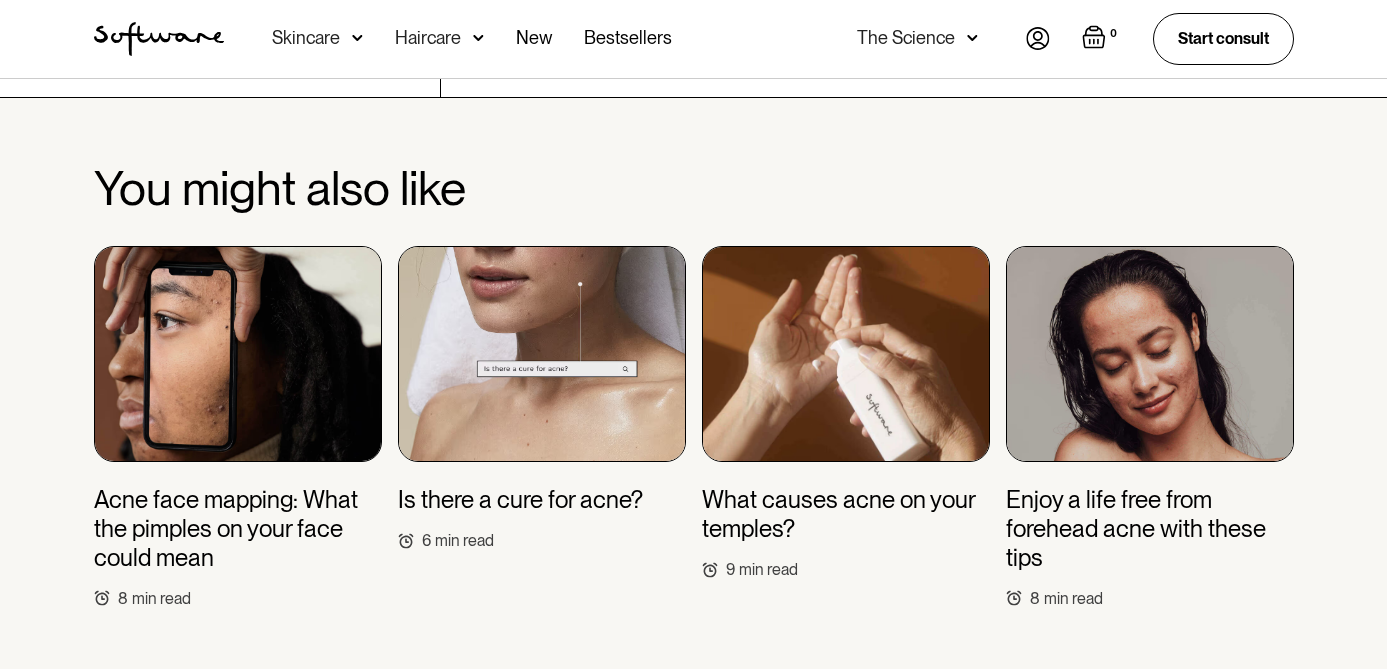 click at bounding box center (542, 354) 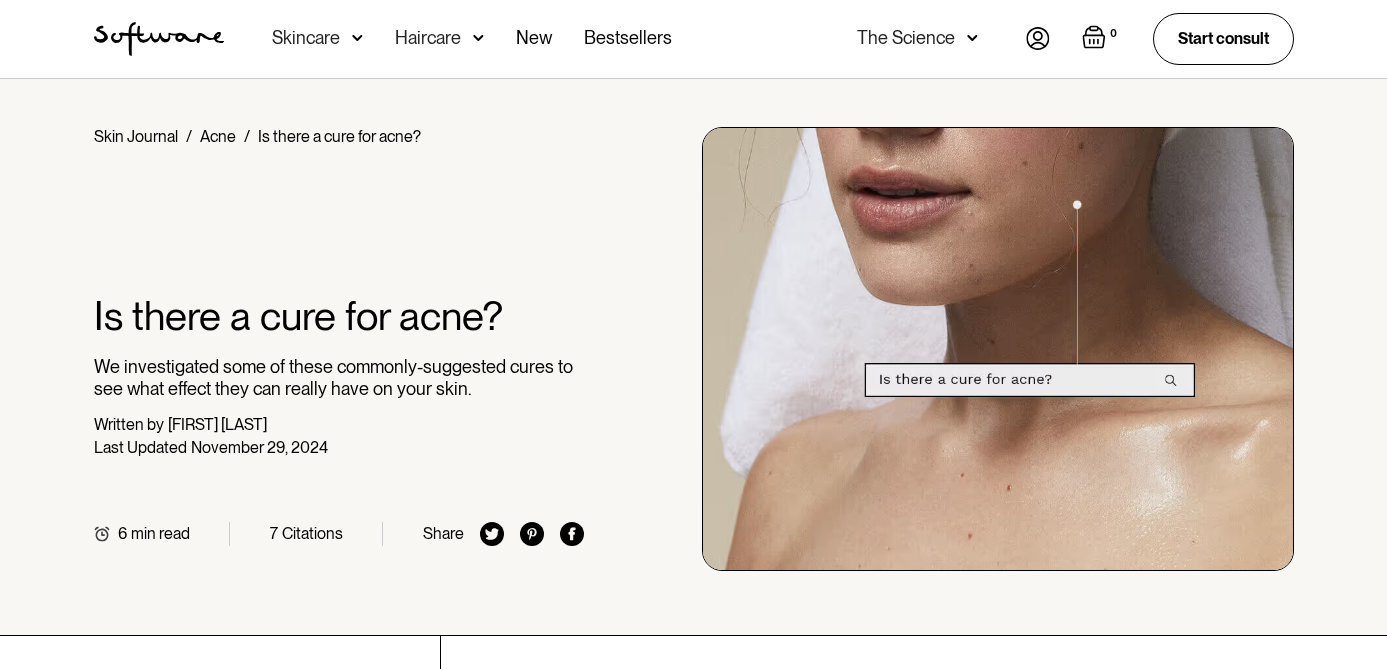 scroll, scrollTop: 0, scrollLeft: 0, axis: both 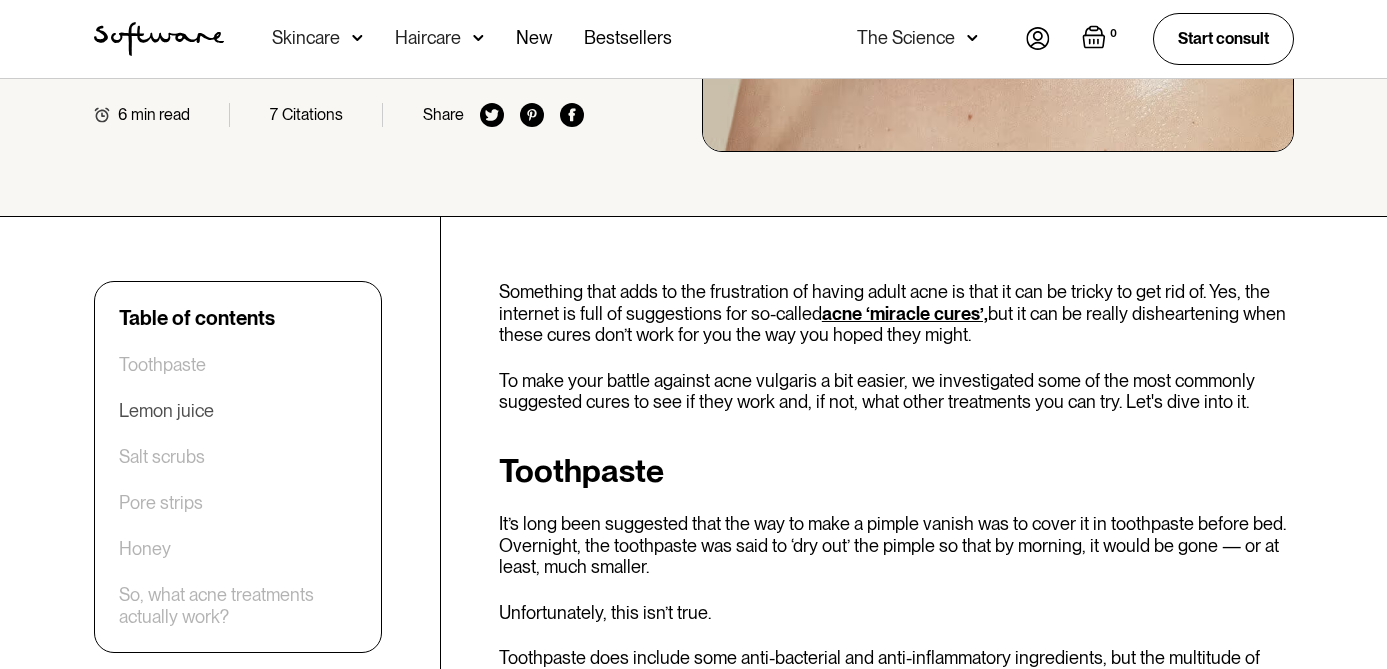 click on "Lemon juice" at bounding box center (166, 411) 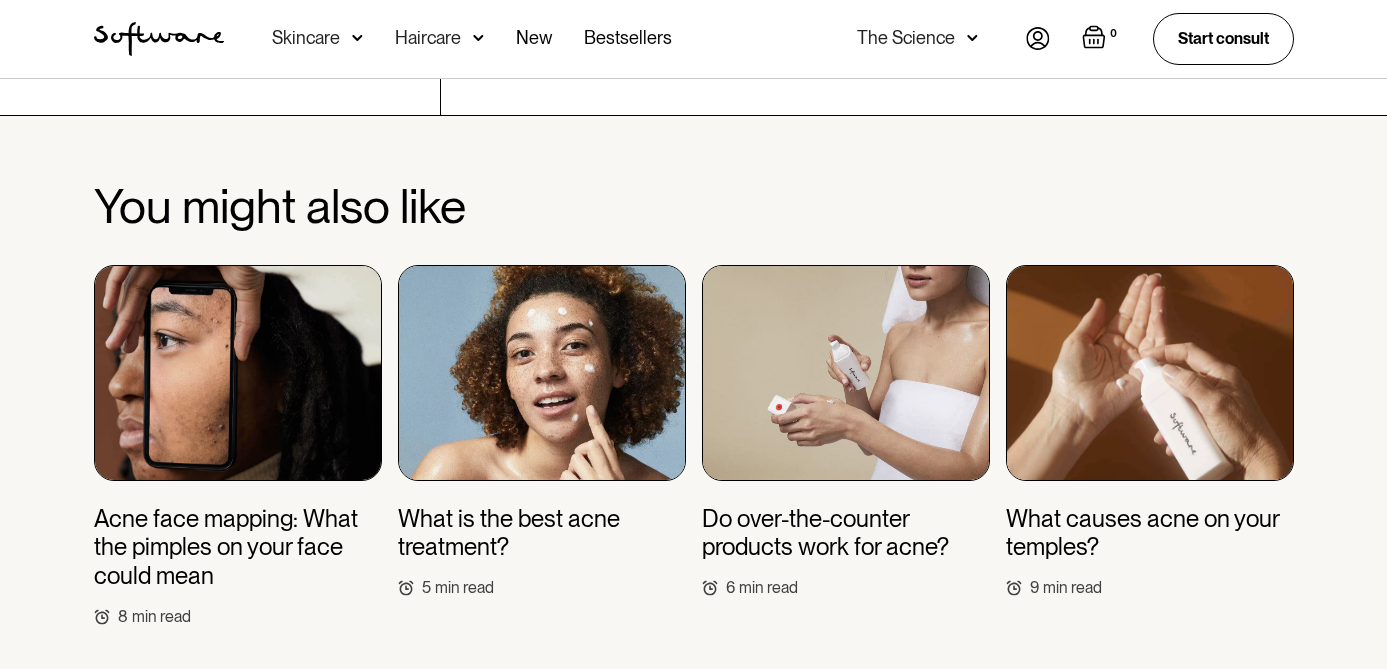 scroll, scrollTop: 5397, scrollLeft: 0, axis: vertical 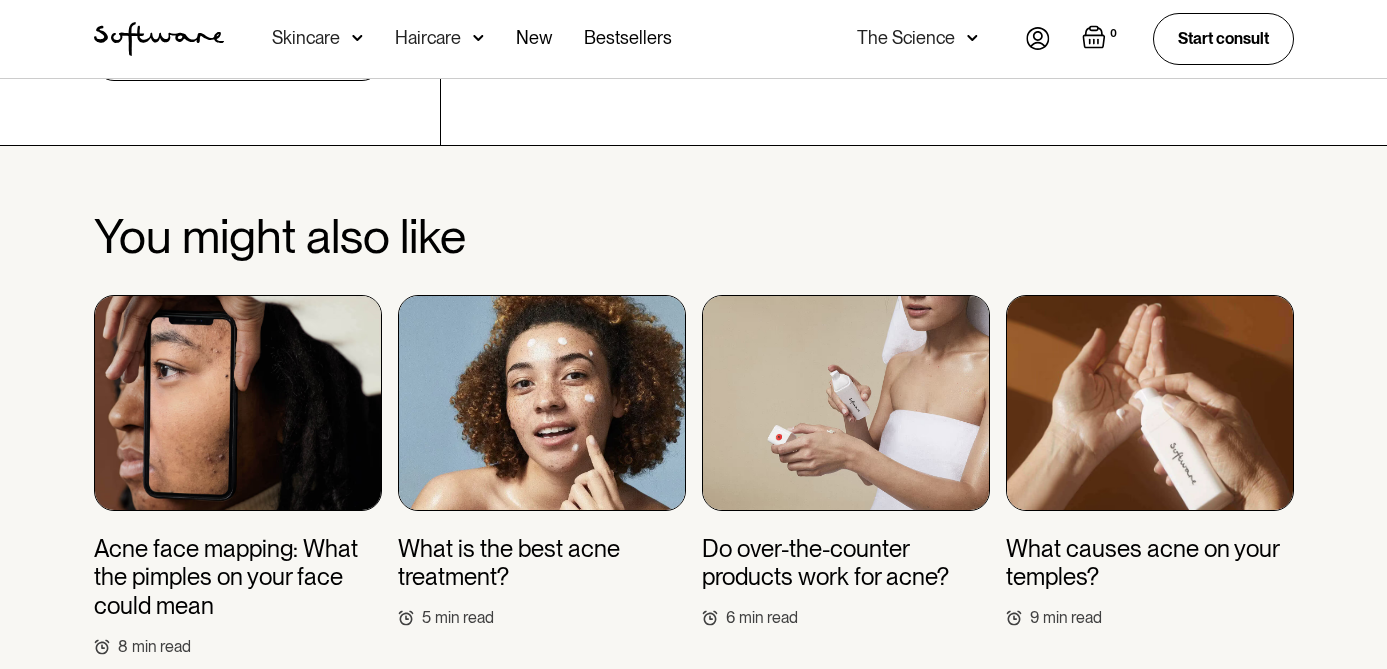 click at bounding box center [542, 403] 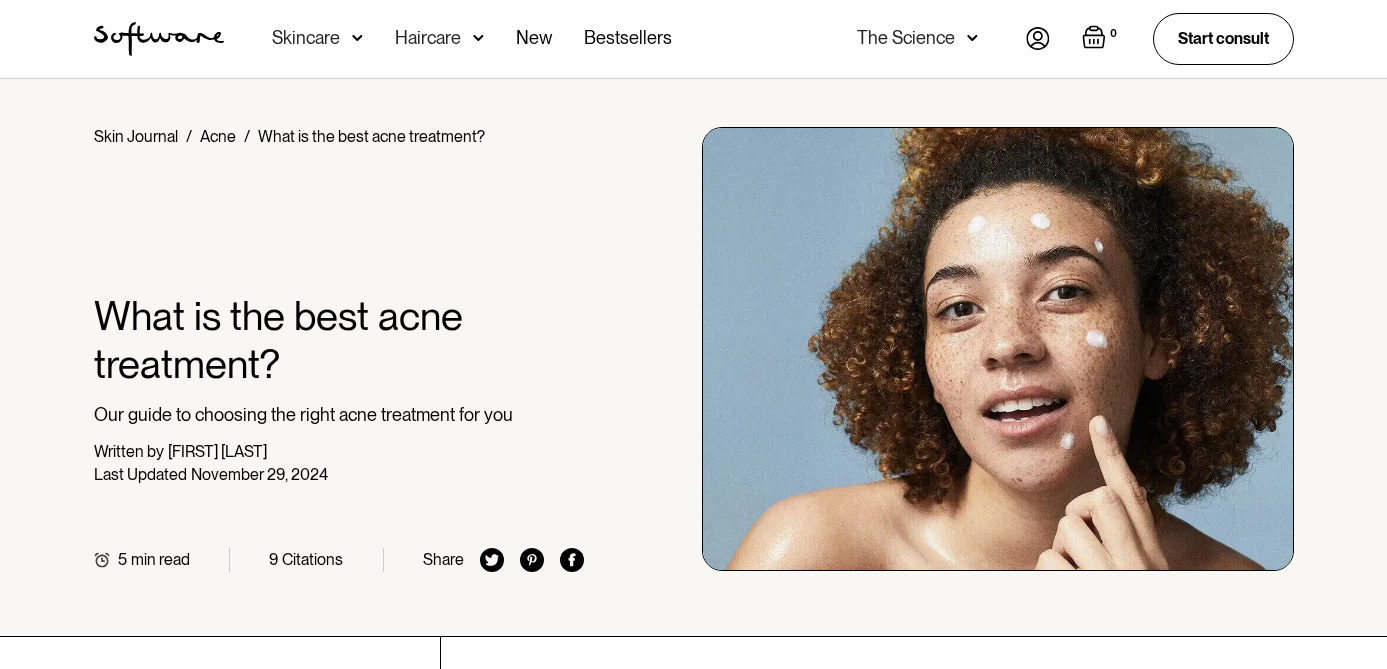 scroll, scrollTop: 0, scrollLeft: 0, axis: both 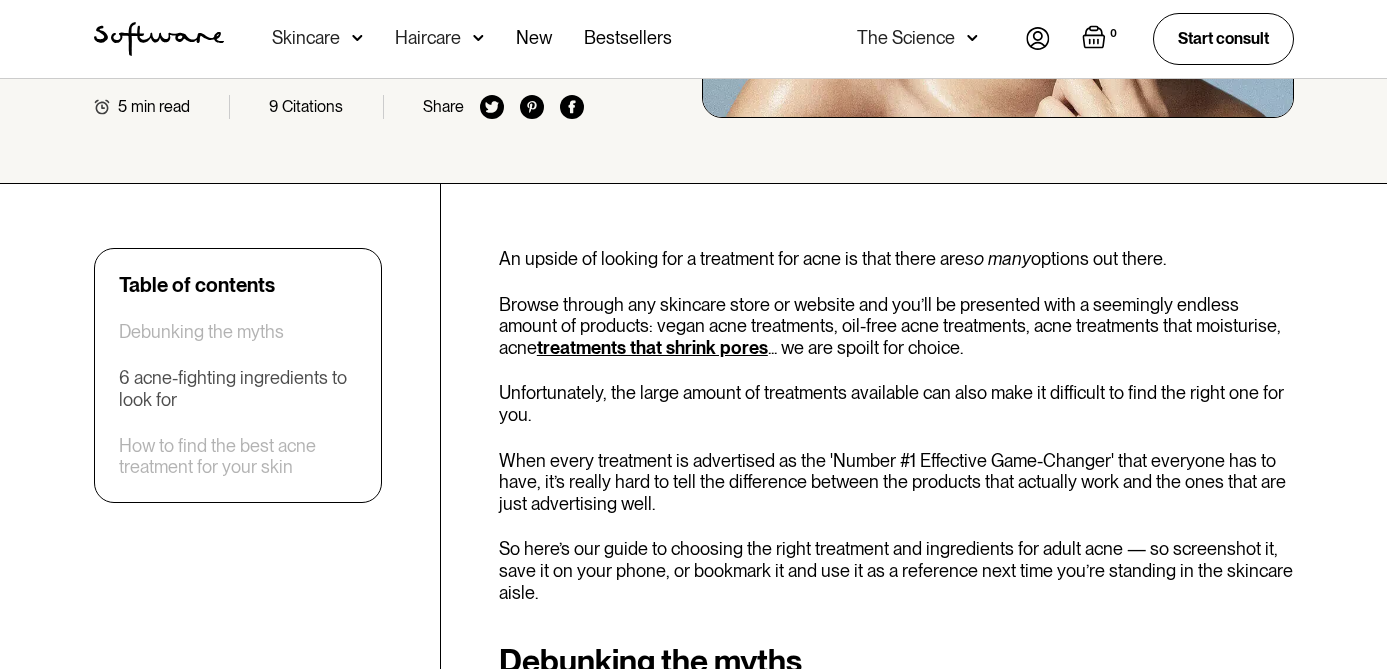 click on "6 acne-fighting ingredients to look for" at bounding box center (238, 388) 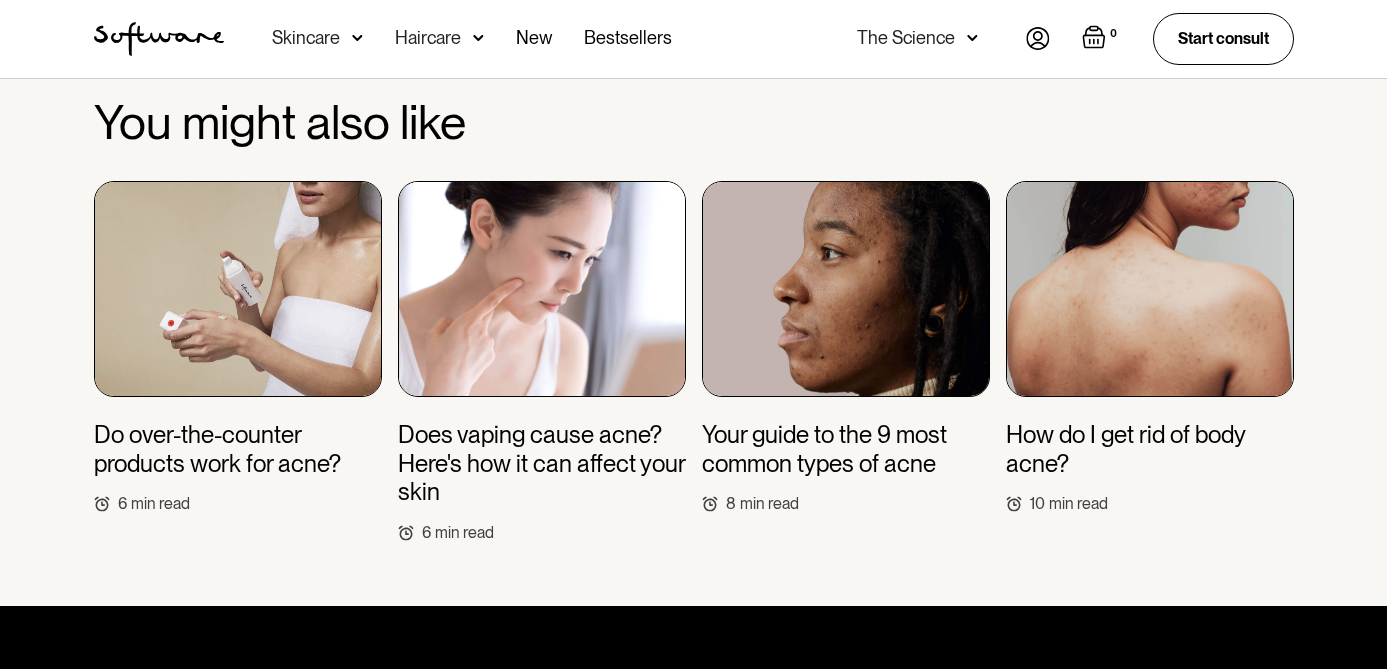 scroll, scrollTop: 4797, scrollLeft: 0, axis: vertical 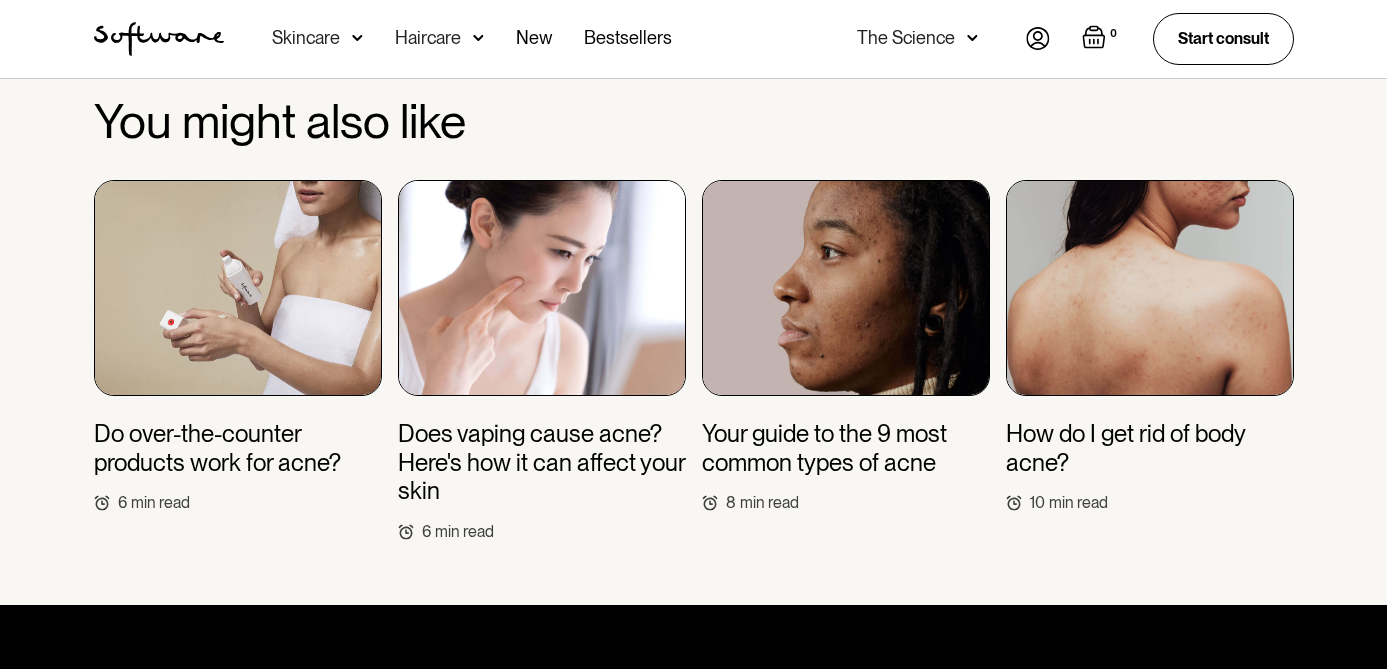 click at bounding box center [542, 288] 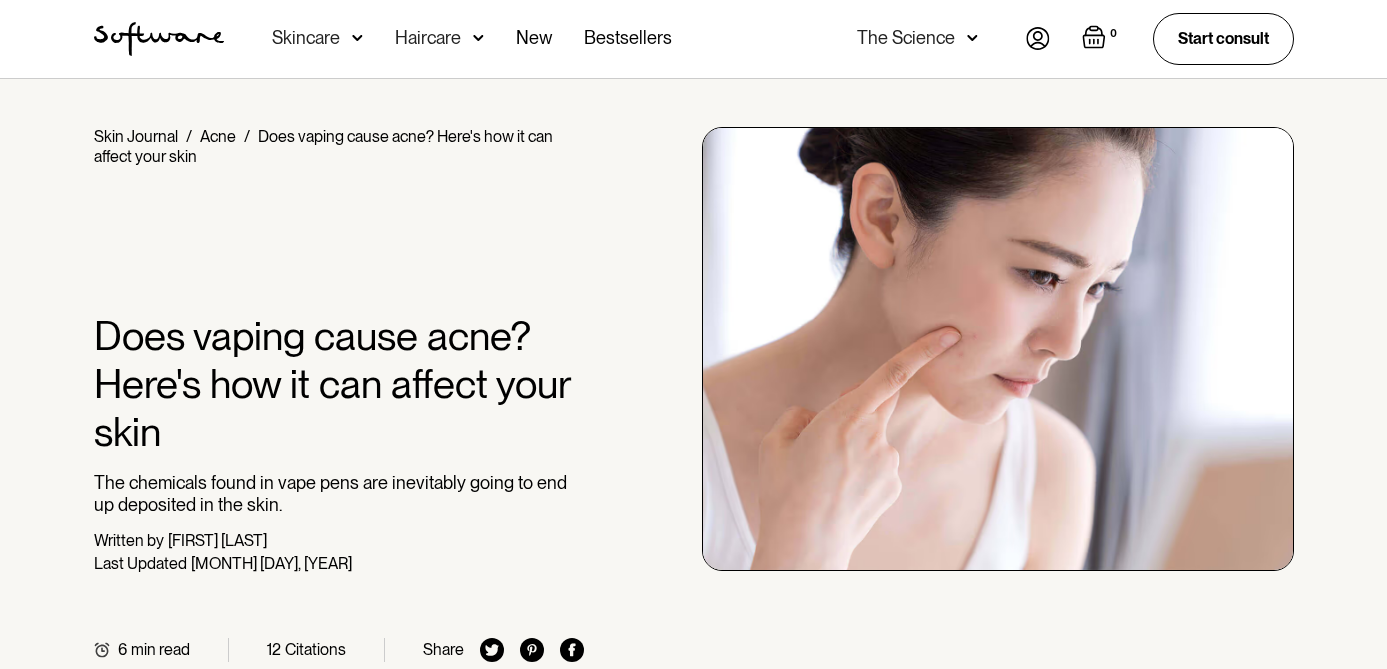 scroll, scrollTop: 0, scrollLeft: 0, axis: both 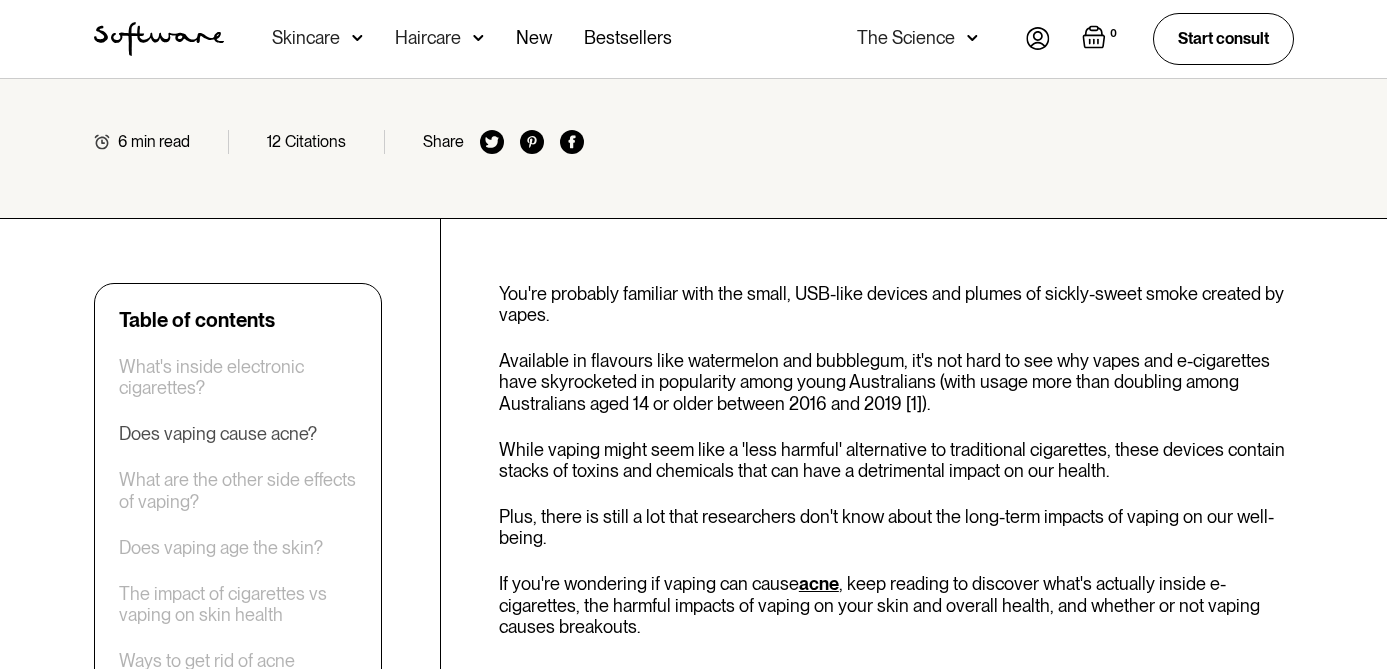 click on "Does vaping cause acne?" at bounding box center (218, 434) 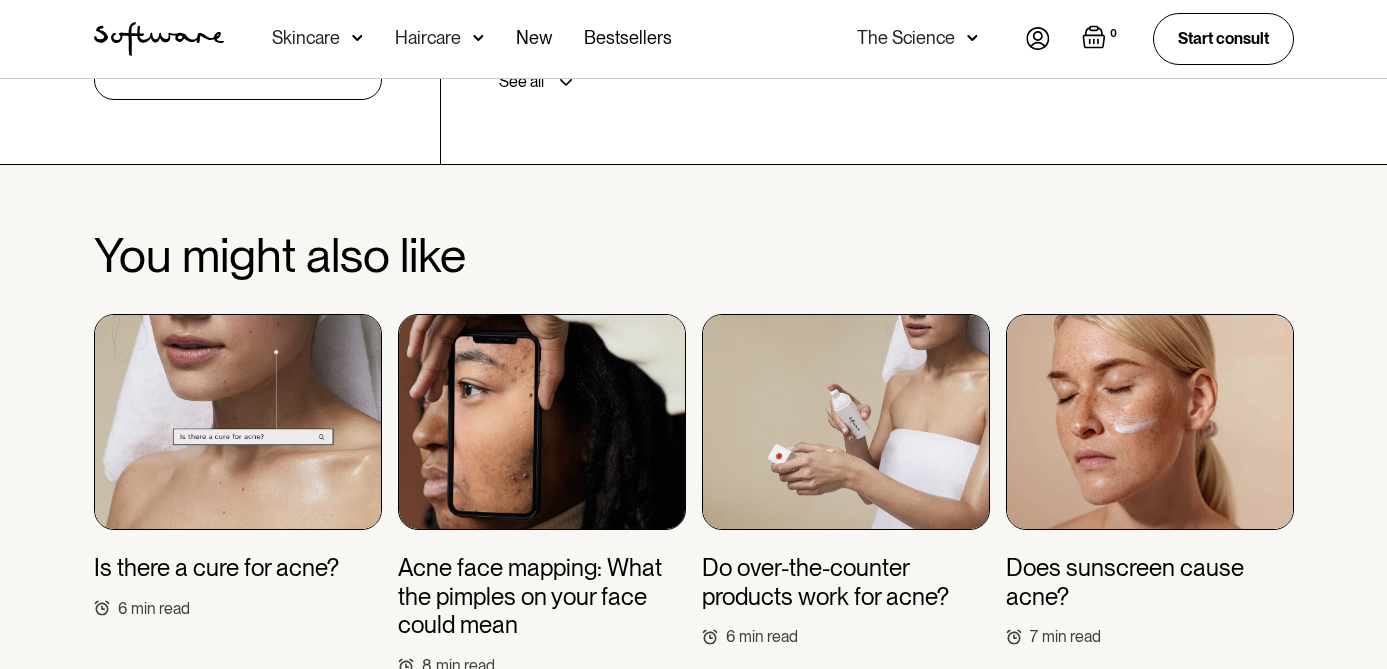 scroll, scrollTop: 5912, scrollLeft: 0, axis: vertical 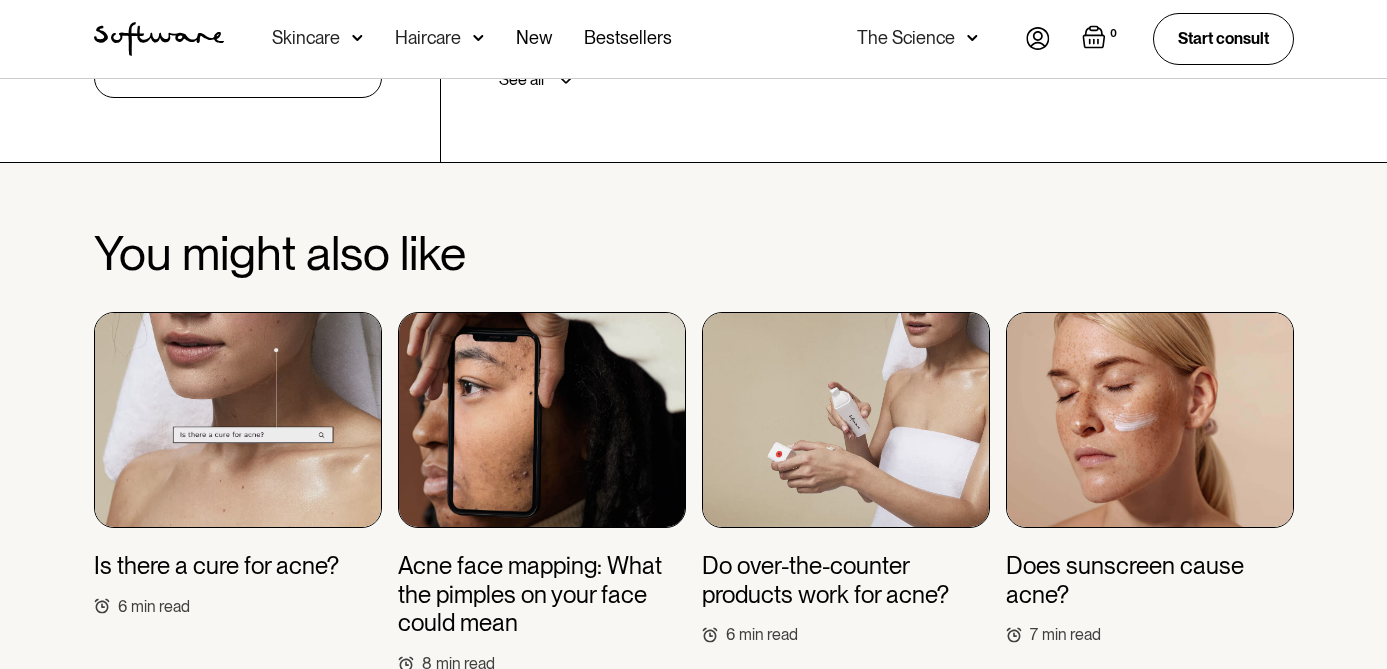 click at bounding box center (542, 420) 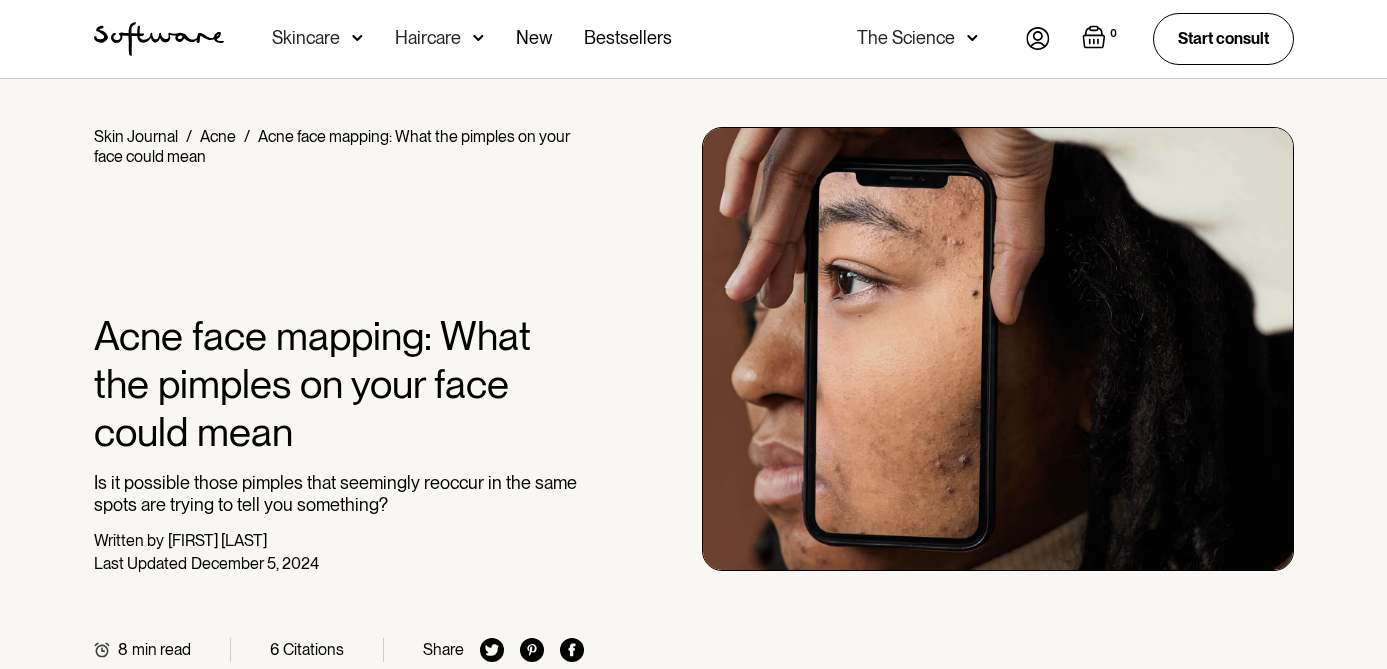 scroll, scrollTop: 0, scrollLeft: 0, axis: both 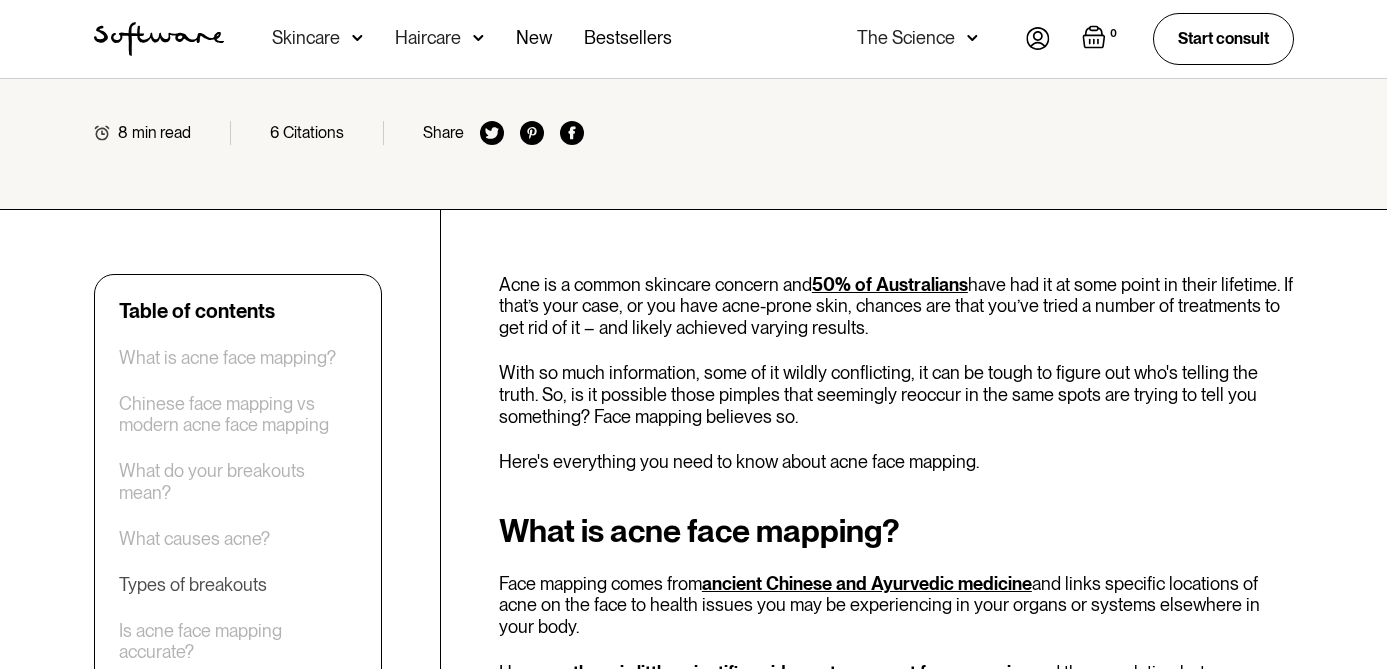 click on "Types of breakouts" at bounding box center (193, 585) 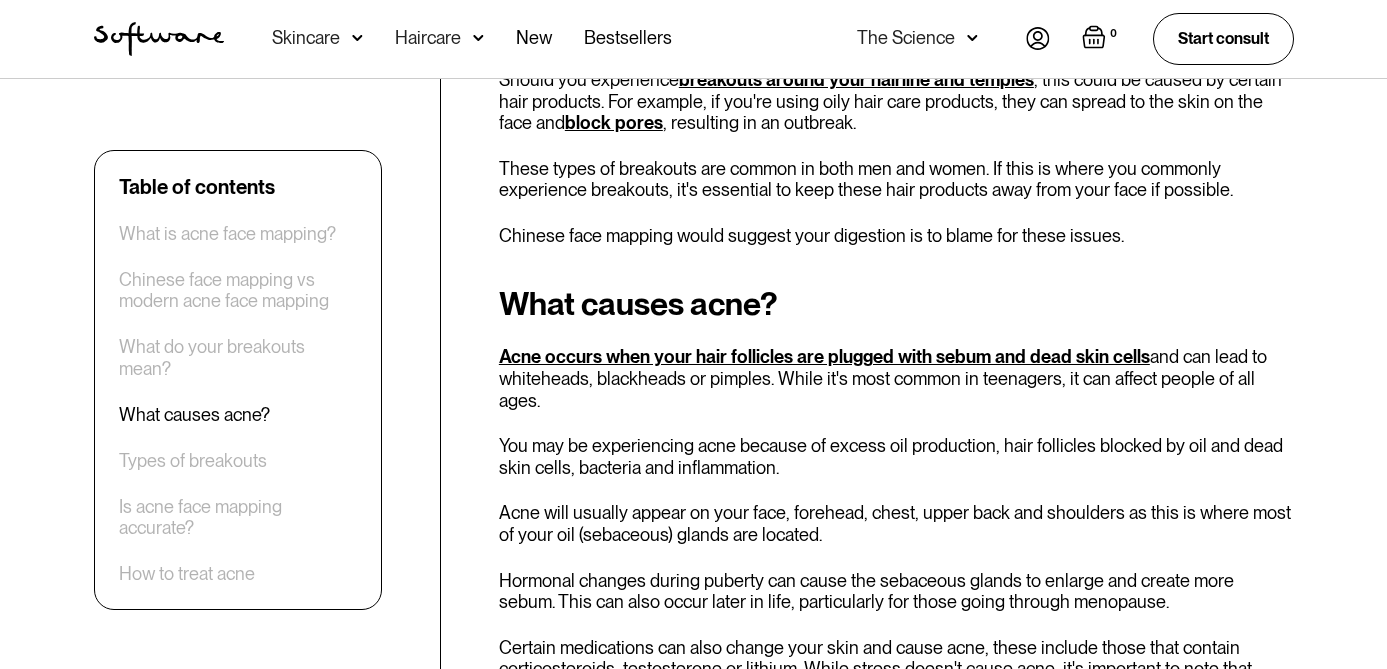 scroll, scrollTop: 3052, scrollLeft: 0, axis: vertical 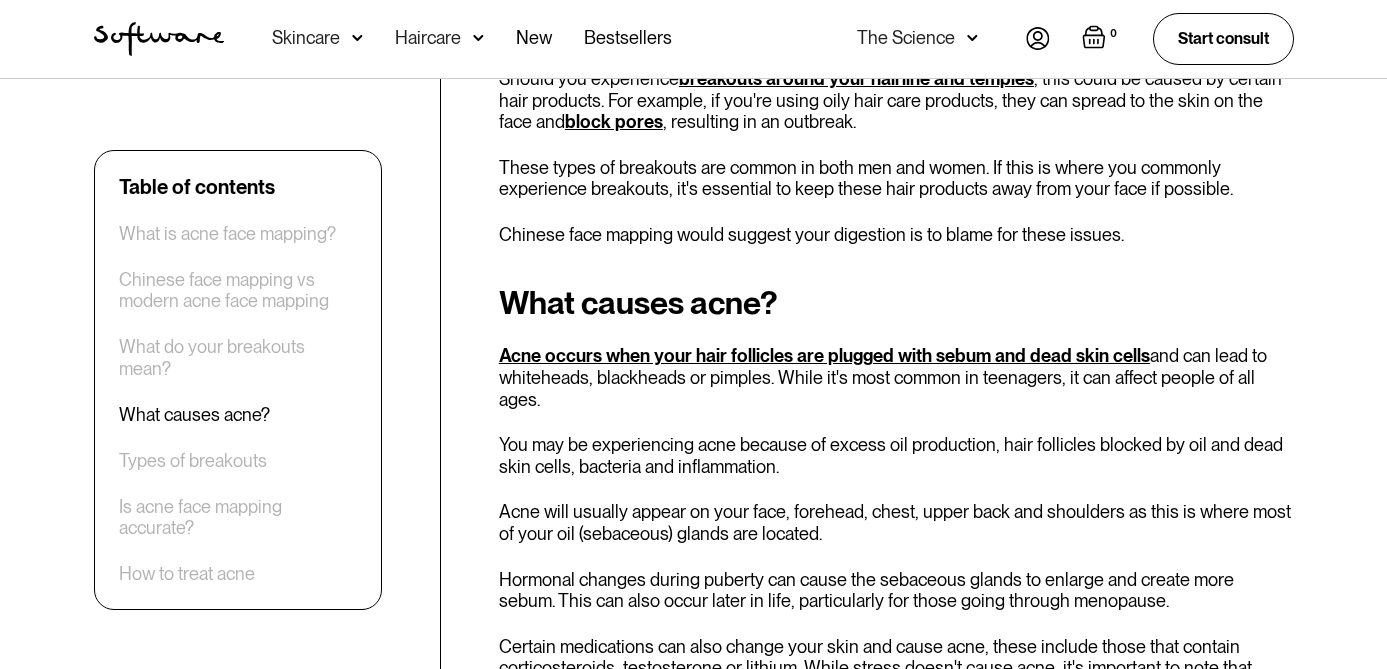 click on "Table of contents What is acne face mapping? Chinese face mapping vs modern acne face mapping What do your breakouts mean? What causes acne? Types of breakouts Is acne face mapping accurate? How to treat acne" at bounding box center (238, 380) 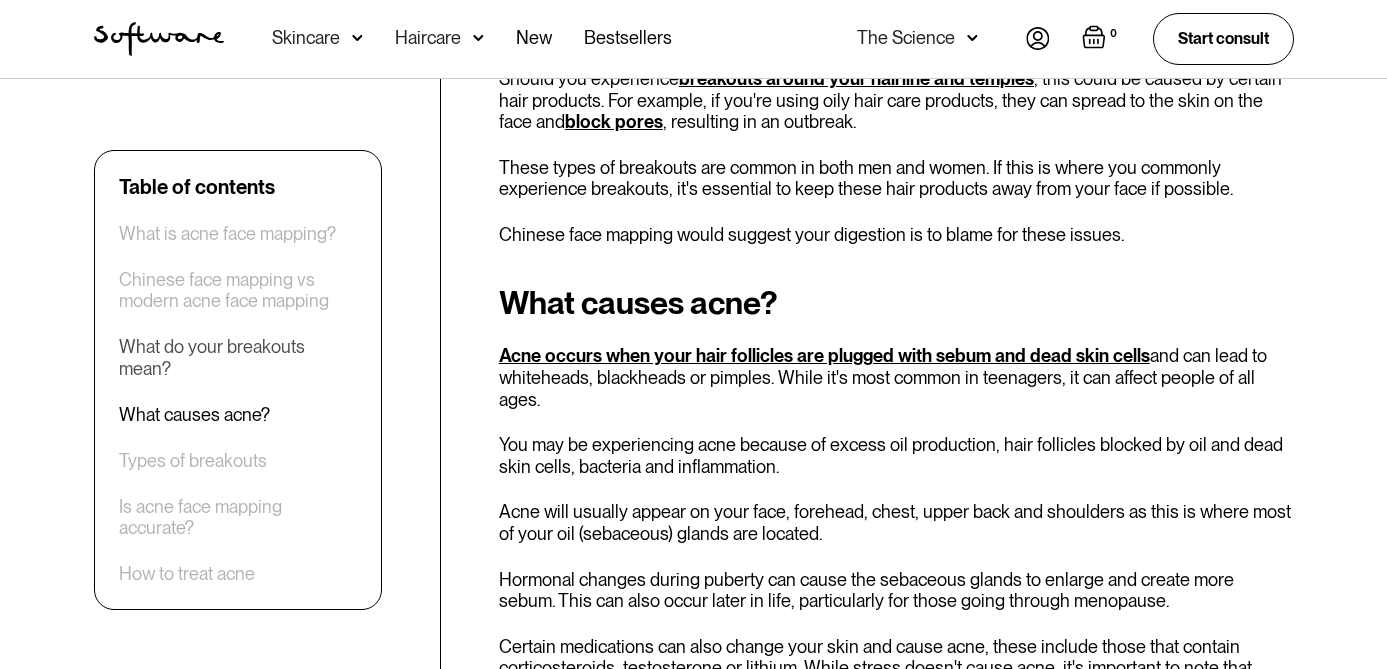 click on "What do your breakouts mean?" at bounding box center [238, 358] 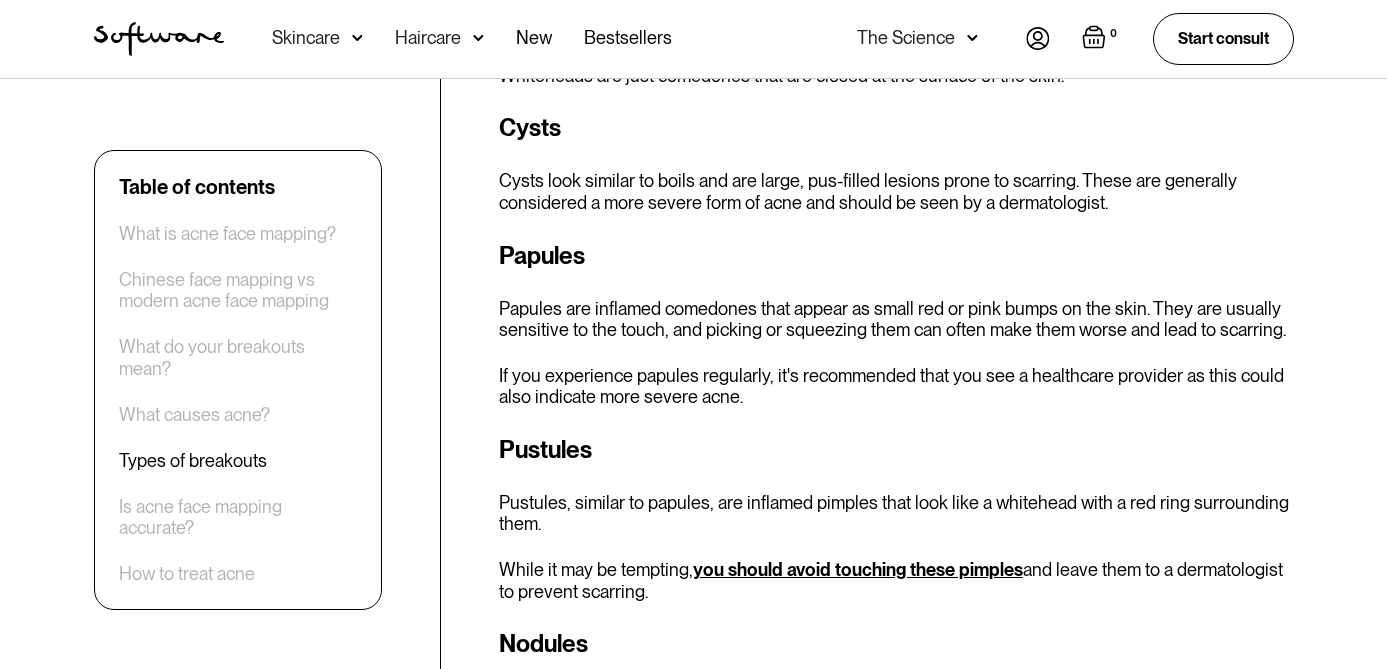 scroll, scrollTop: 4288, scrollLeft: 0, axis: vertical 